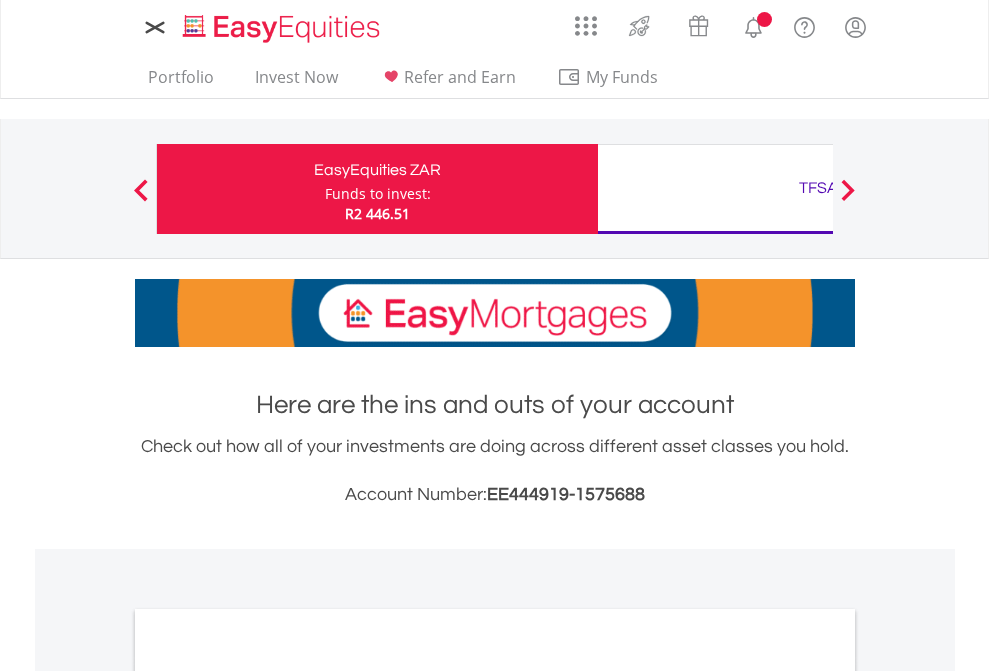 scroll, scrollTop: 0, scrollLeft: 0, axis: both 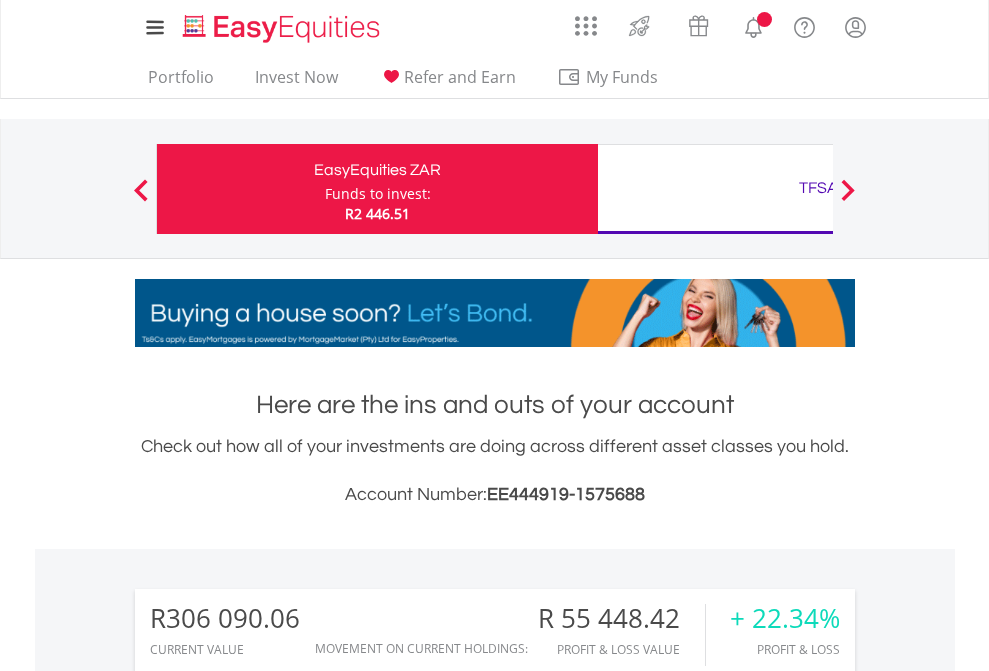 click on "Funds to invest:" at bounding box center (378, 194) 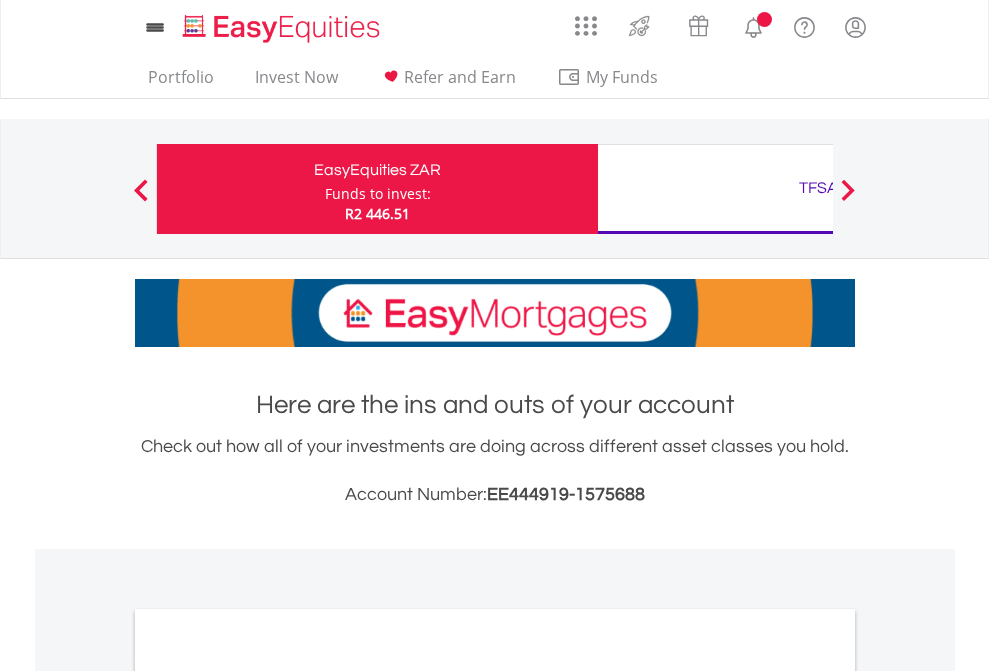 scroll, scrollTop: 0, scrollLeft: 0, axis: both 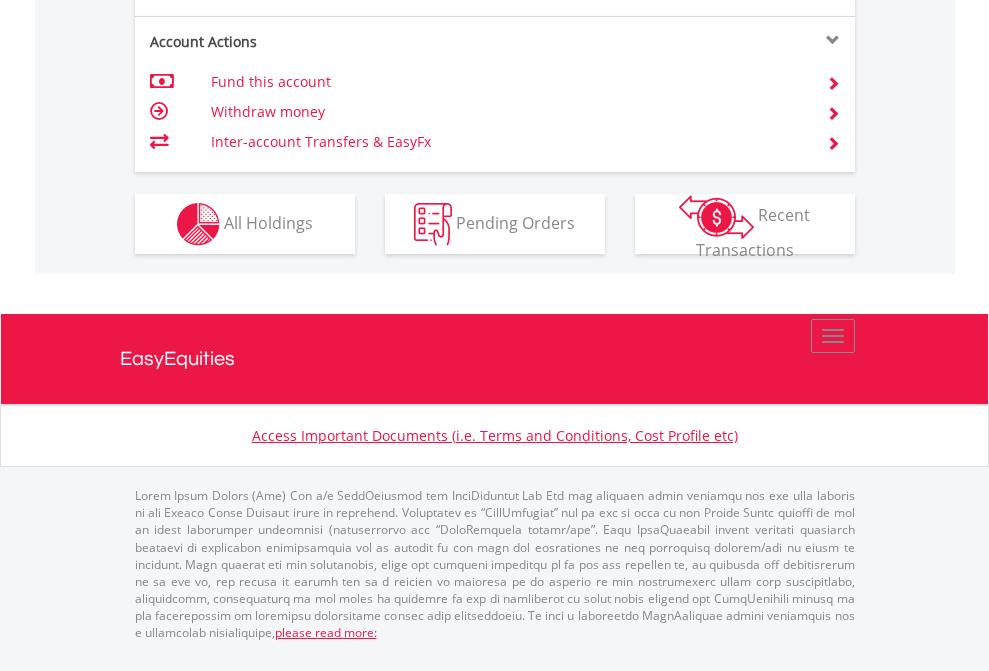 click on "Investment types" at bounding box center [706, -337] 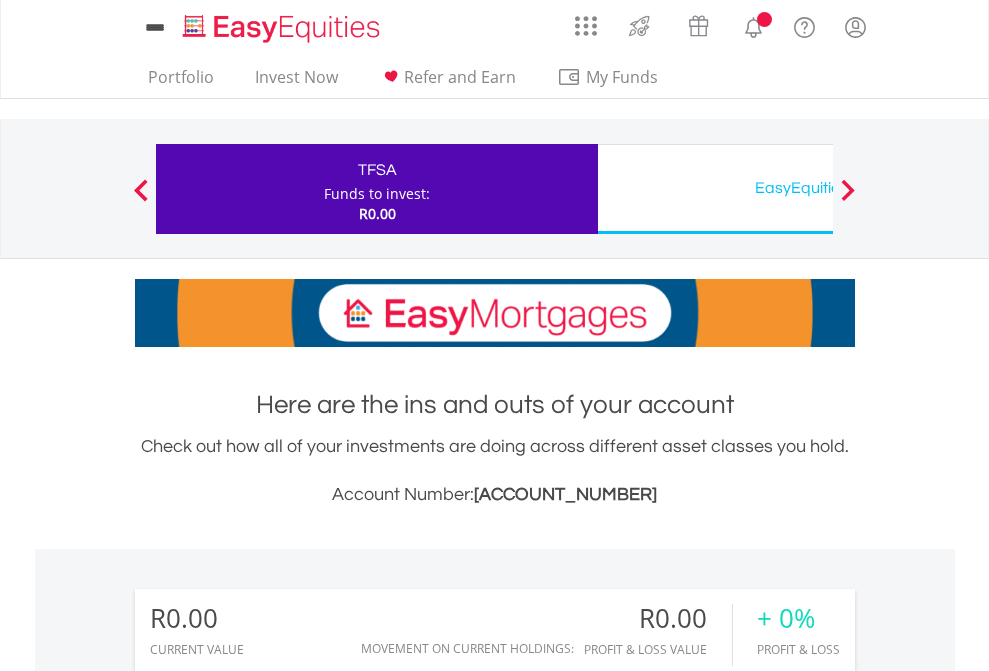 scroll, scrollTop: 0, scrollLeft: 0, axis: both 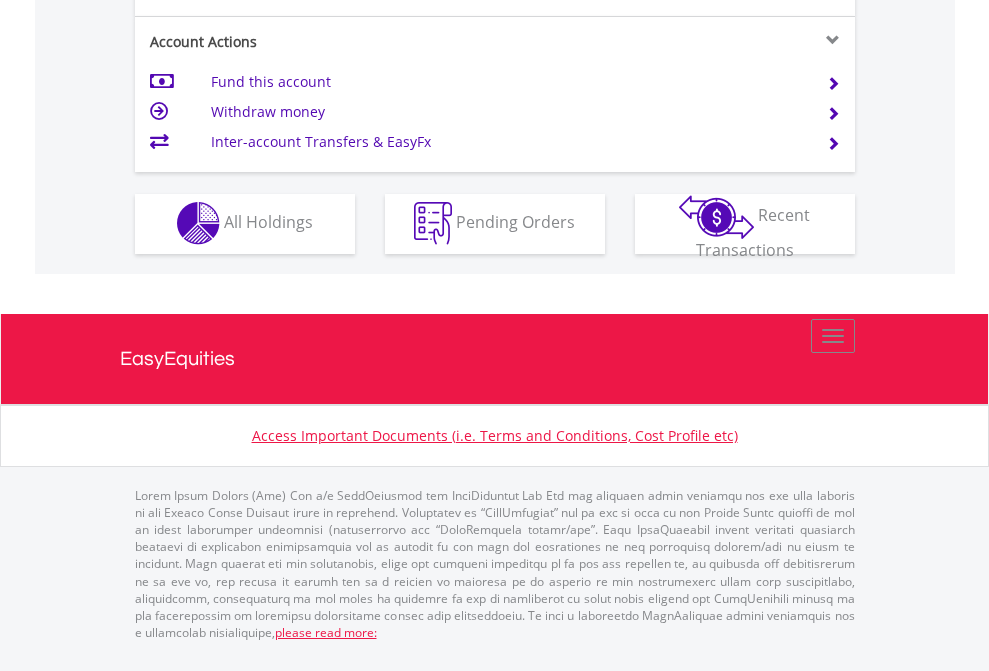click on "Investment types" at bounding box center [706, -353] 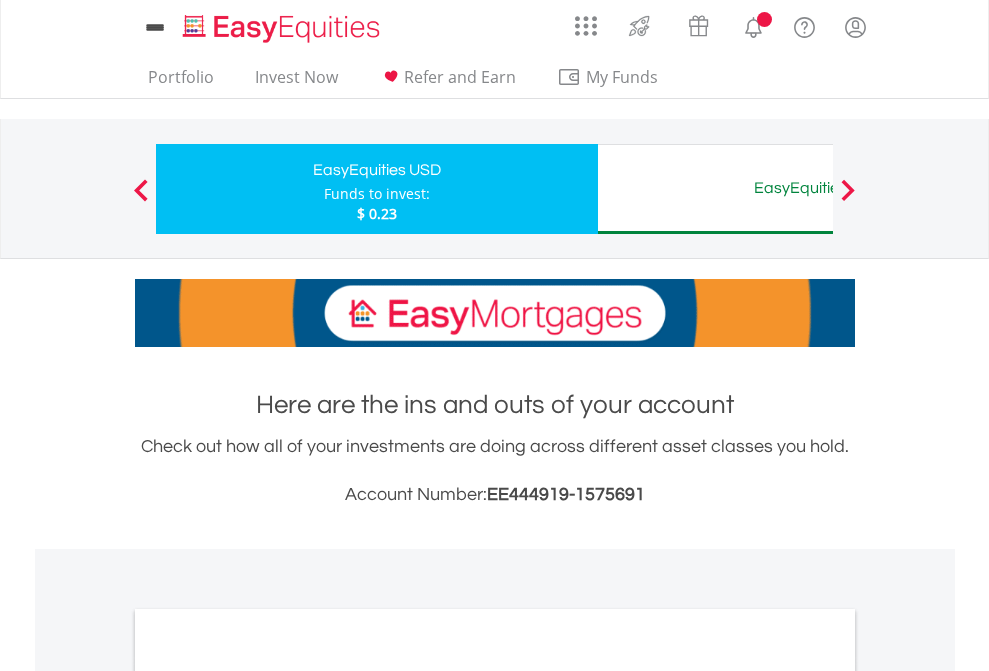 scroll, scrollTop: 0, scrollLeft: 0, axis: both 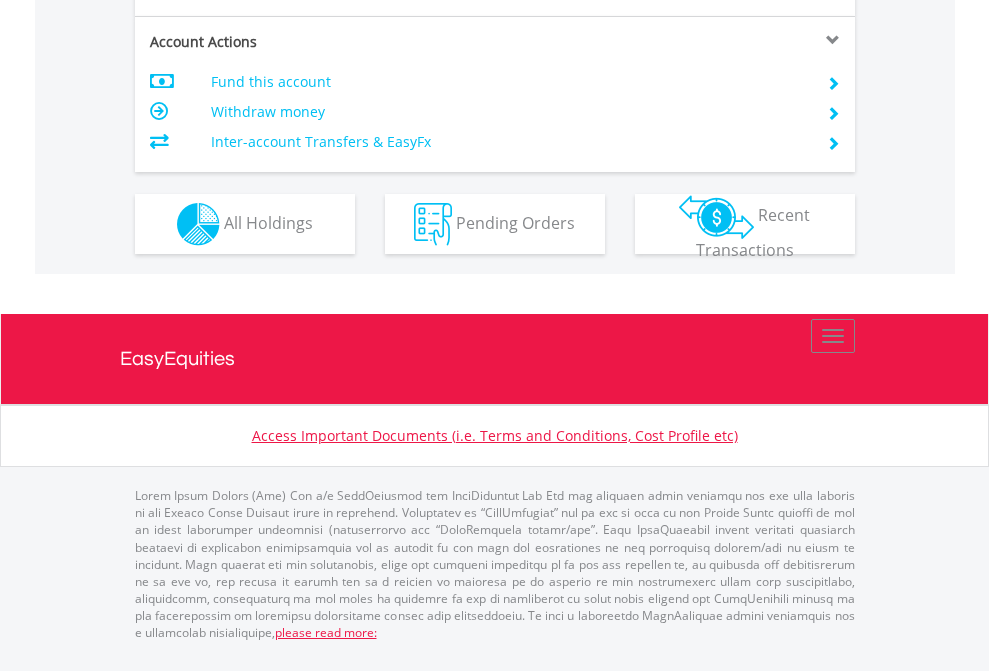 click on "Investment types" at bounding box center [706, -337] 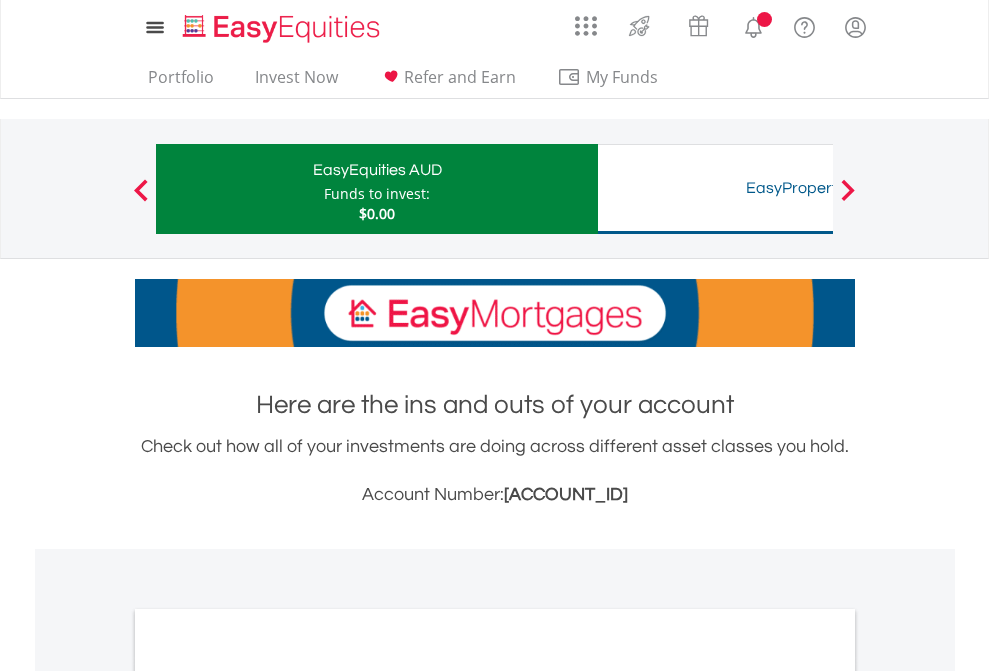 scroll, scrollTop: 0, scrollLeft: 0, axis: both 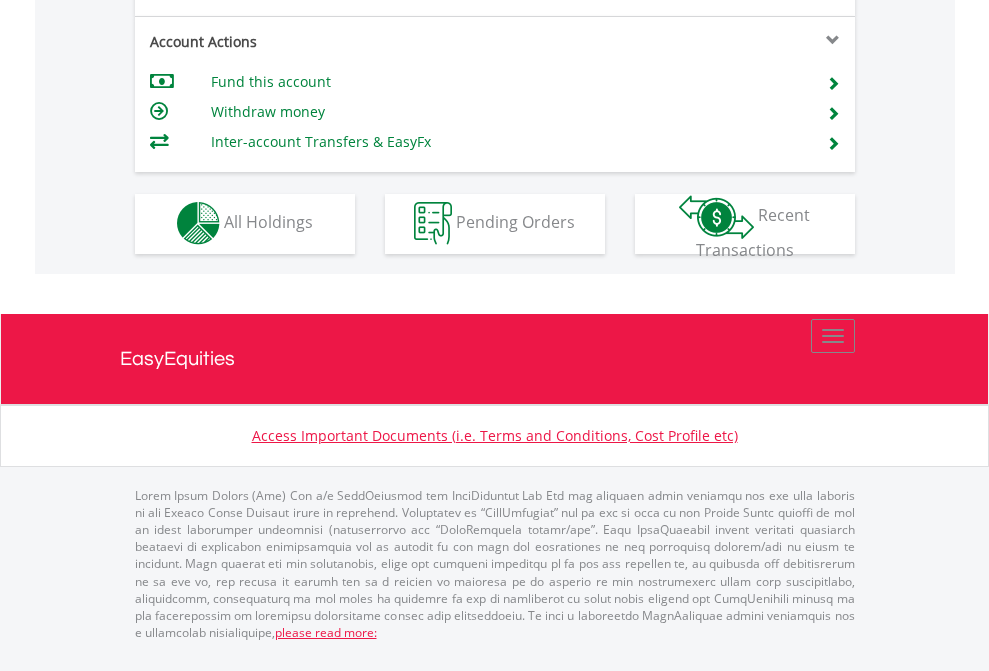 click on "Investment types" at bounding box center (706, -353) 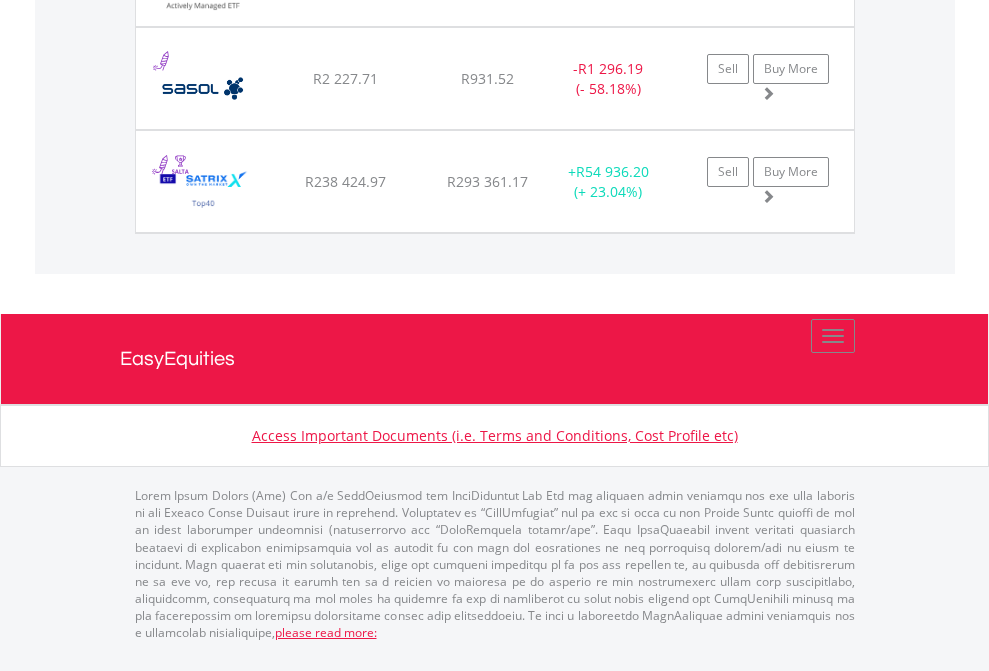 click on "TFSA" at bounding box center [818, -1277] 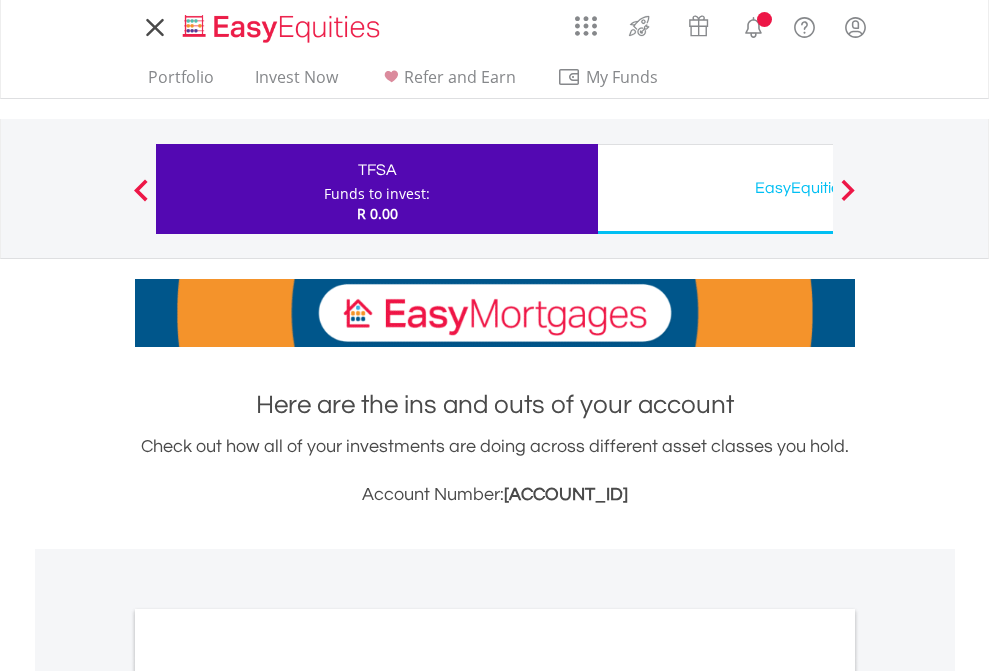 scroll, scrollTop: 1202, scrollLeft: 0, axis: vertical 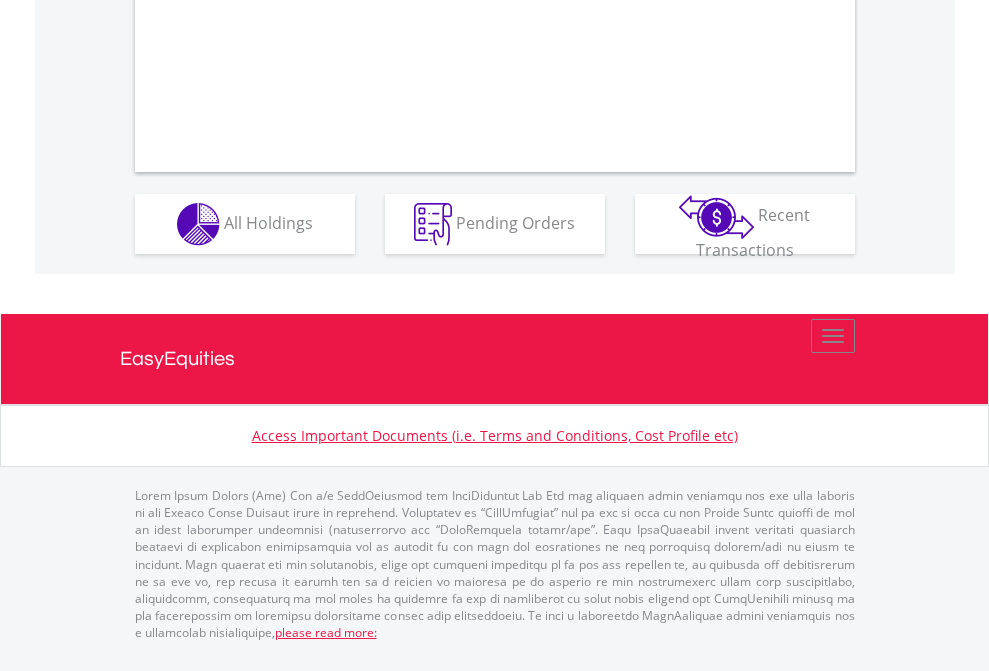click on "All Holdings" at bounding box center (268, 222) 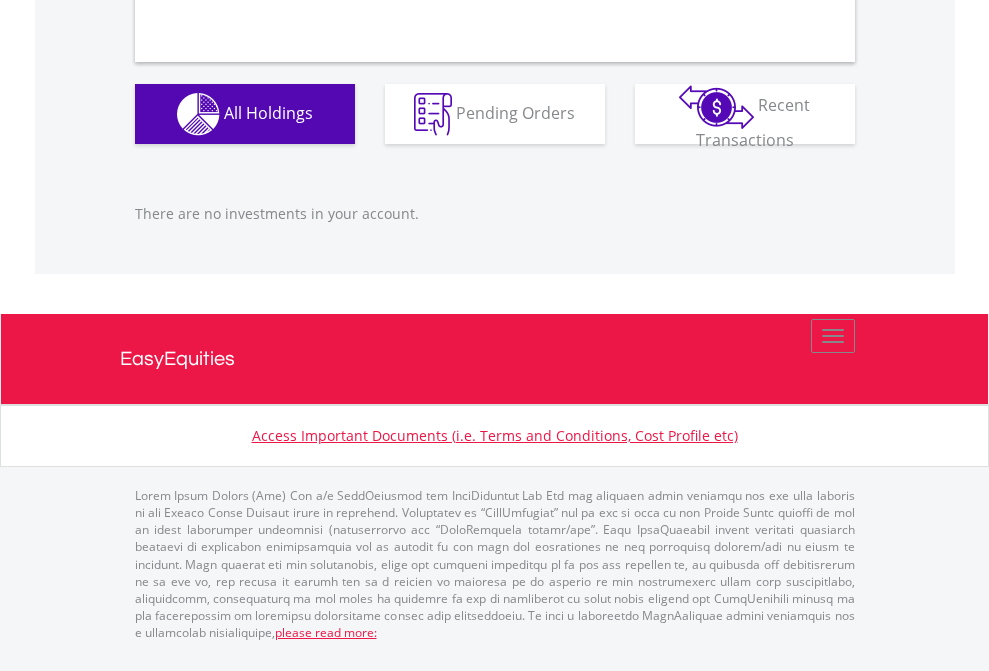 scroll, scrollTop: 1980, scrollLeft: 0, axis: vertical 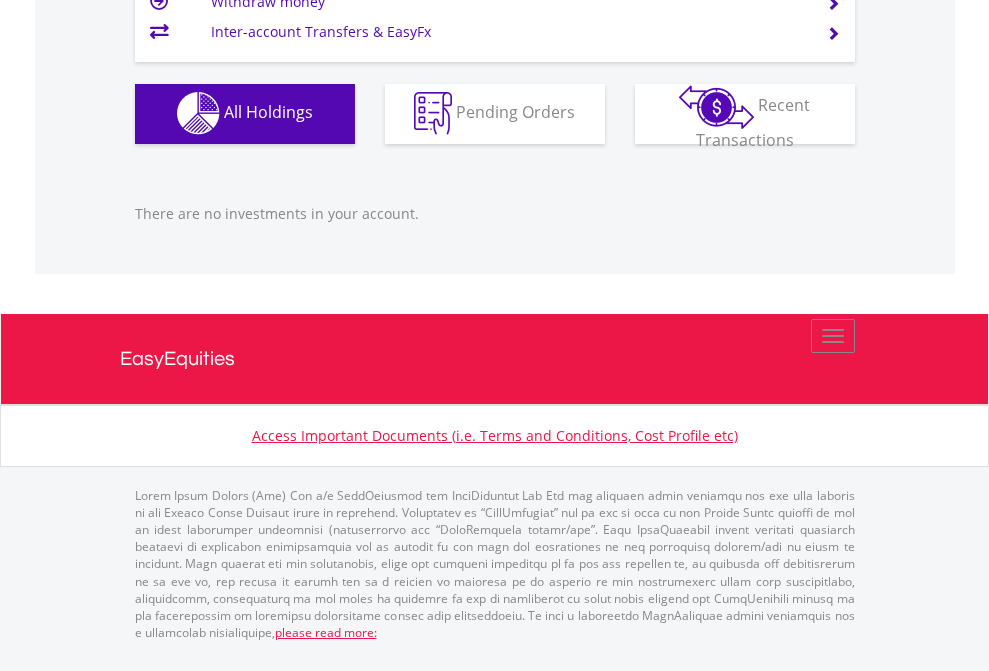 click on "EasyEquities USD" at bounding box center [818, -1142] 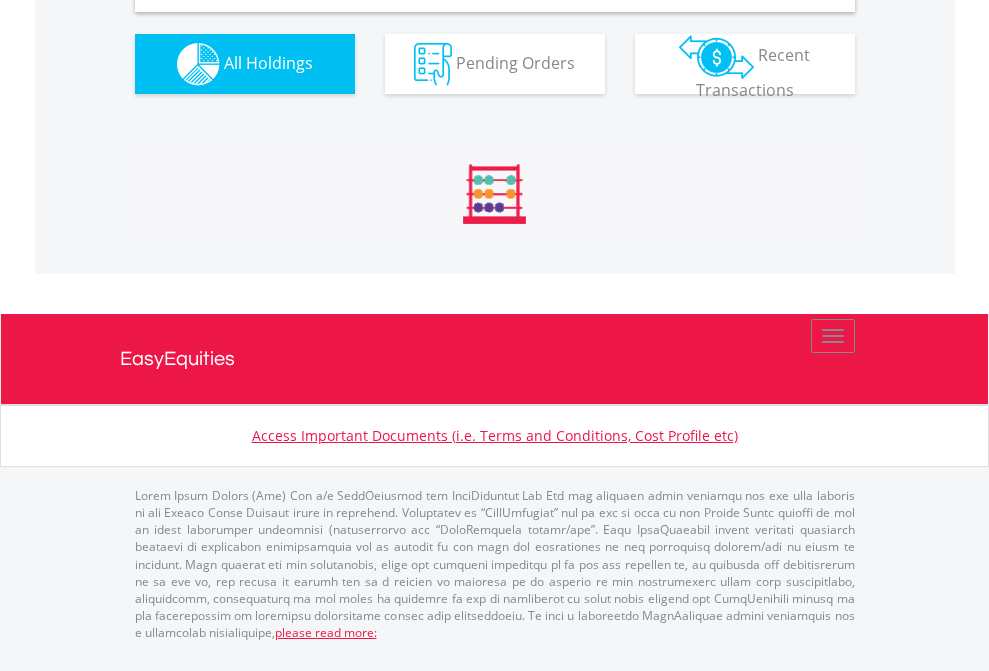 scroll, scrollTop: 1933, scrollLeft: 0, axis: vertical 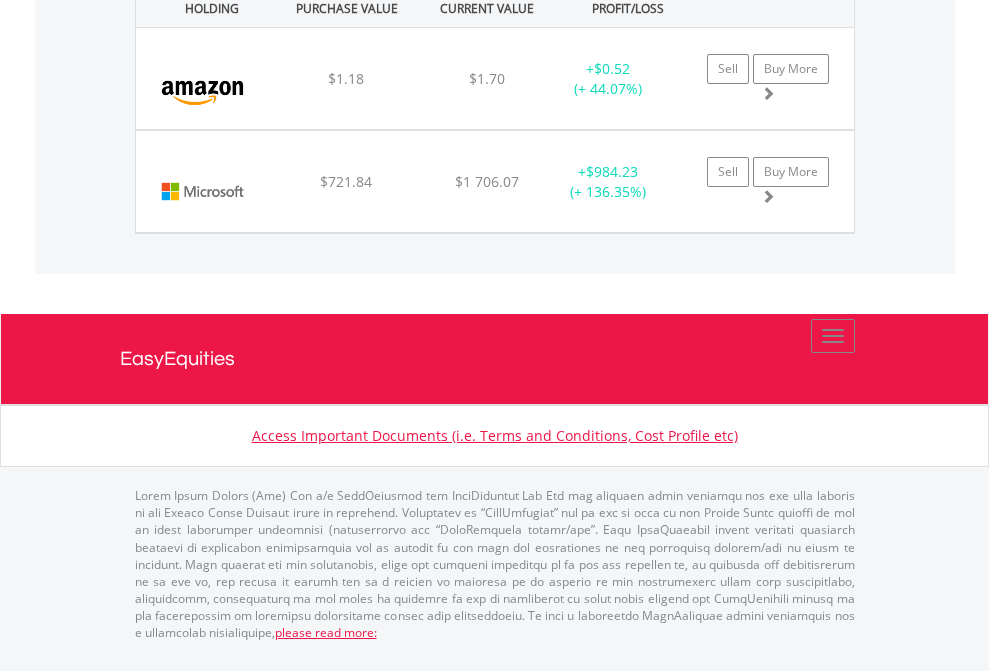 click on "EasyEquities AUD" at bounding box center (818, -1071) 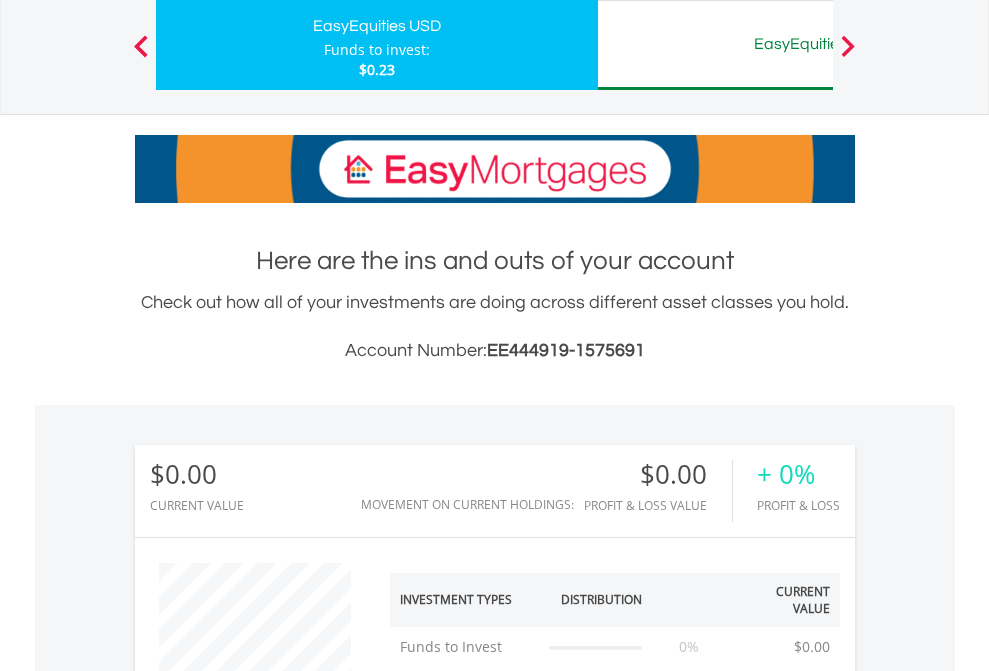 scroll, scrollTop: 999808, scrollLeft: 999687, axis: both 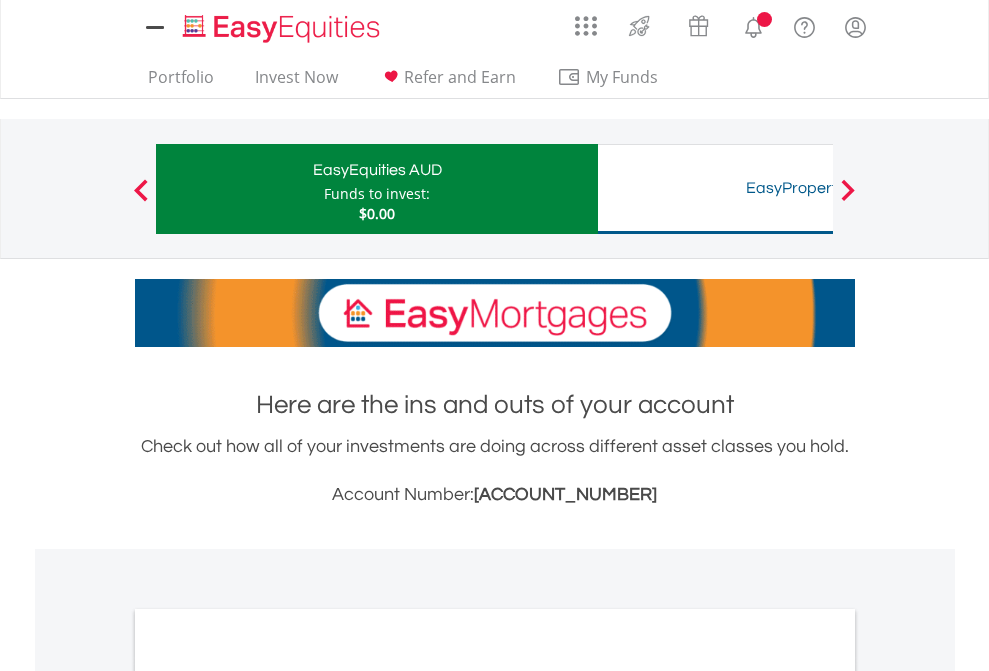 click on "All Holdings" at bounding box center [268, 1096] 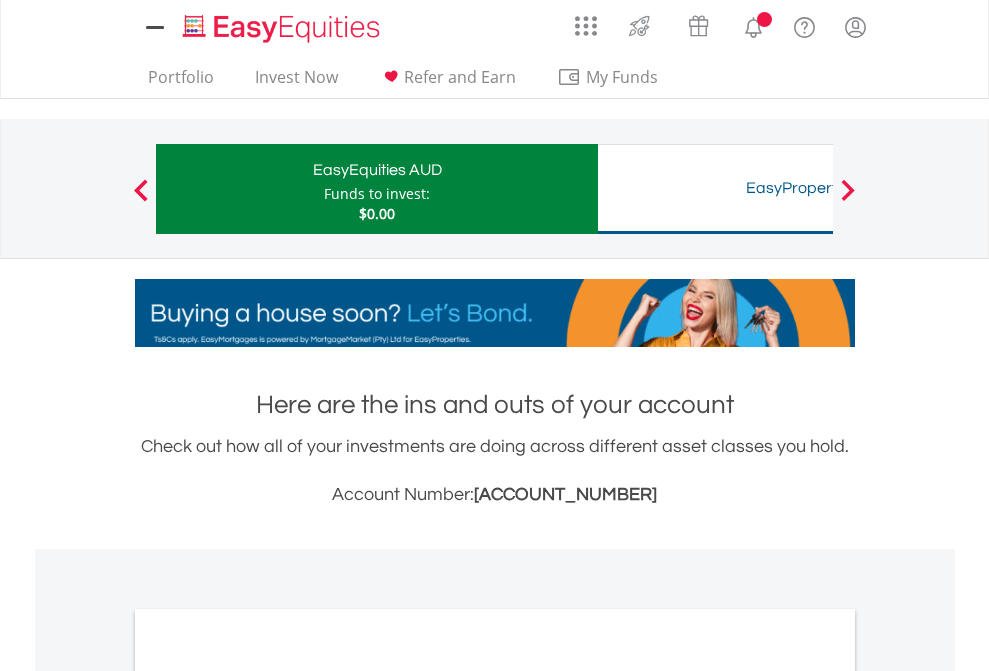 scroll, scrollTop: 1202, scrollLeft: 0, axis: vertical 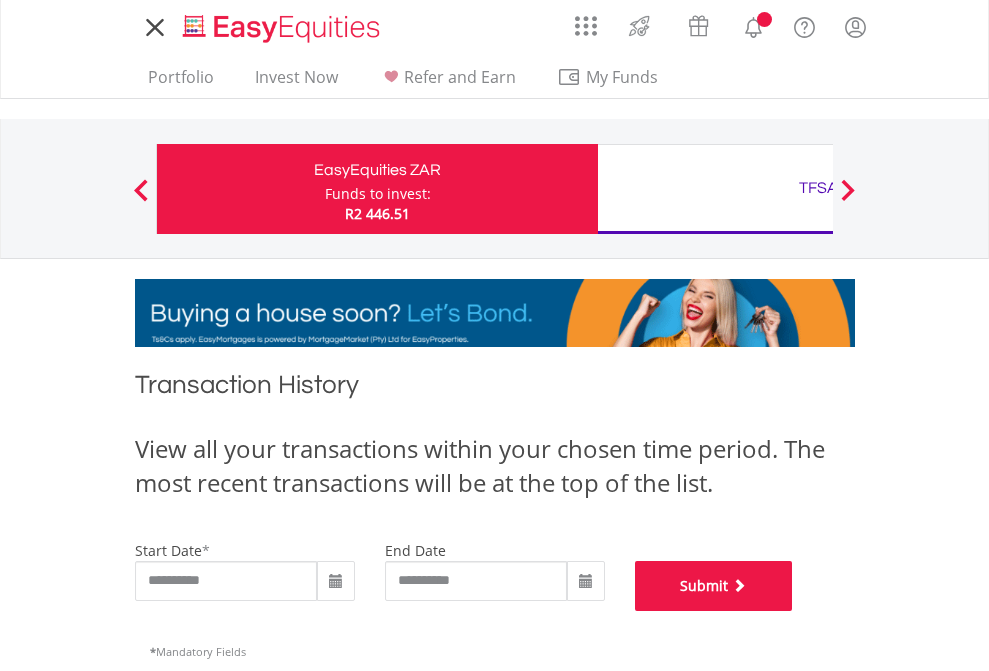 click on "Submit" at bounding box center [714, 586] 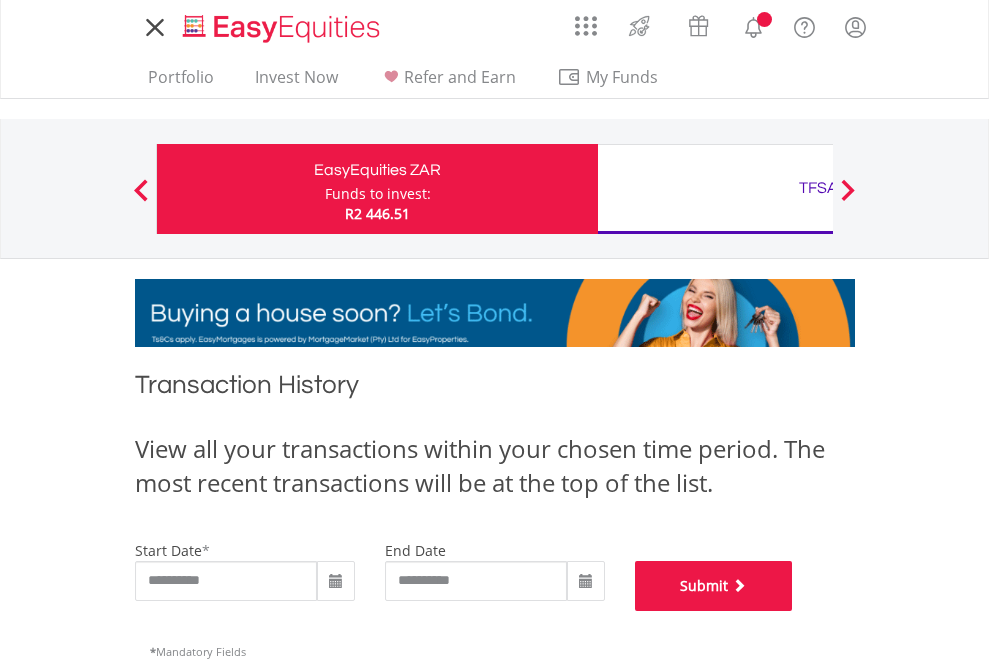 scroll, scrollTop: 811, scrollLeft: 0, axis: vertical 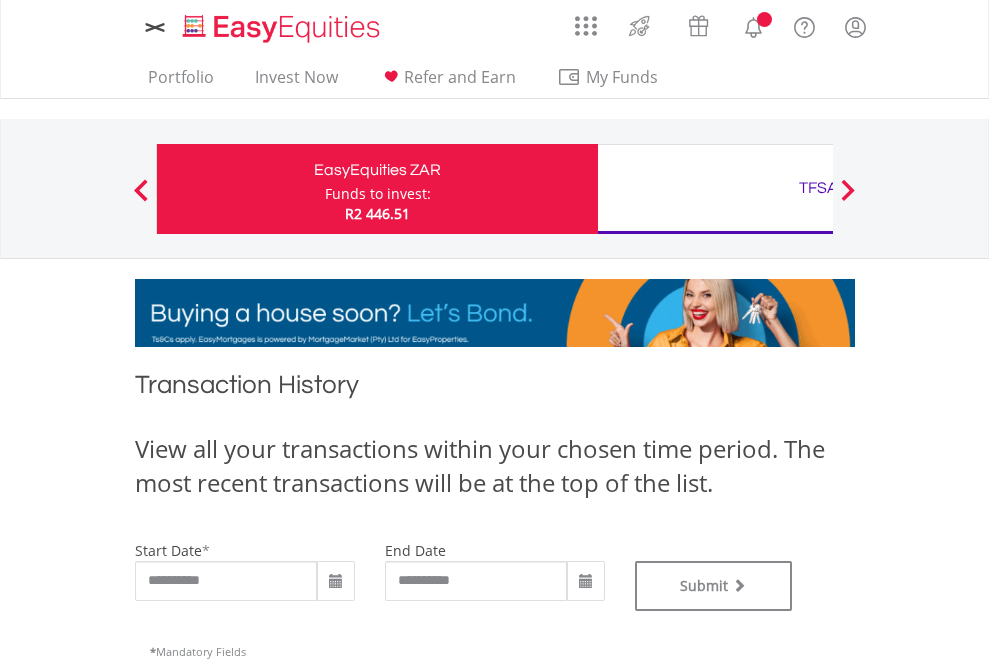click on "TFSA" at bounding box center (818, 188) 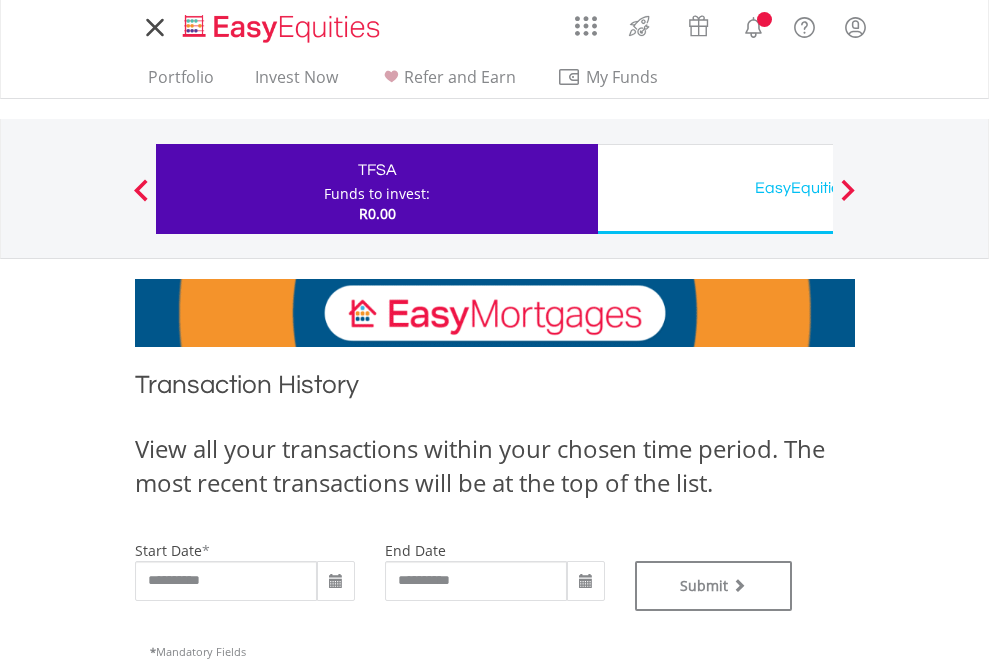 scroll, scrollTop: 0, scrollLeft: 0, axis: both 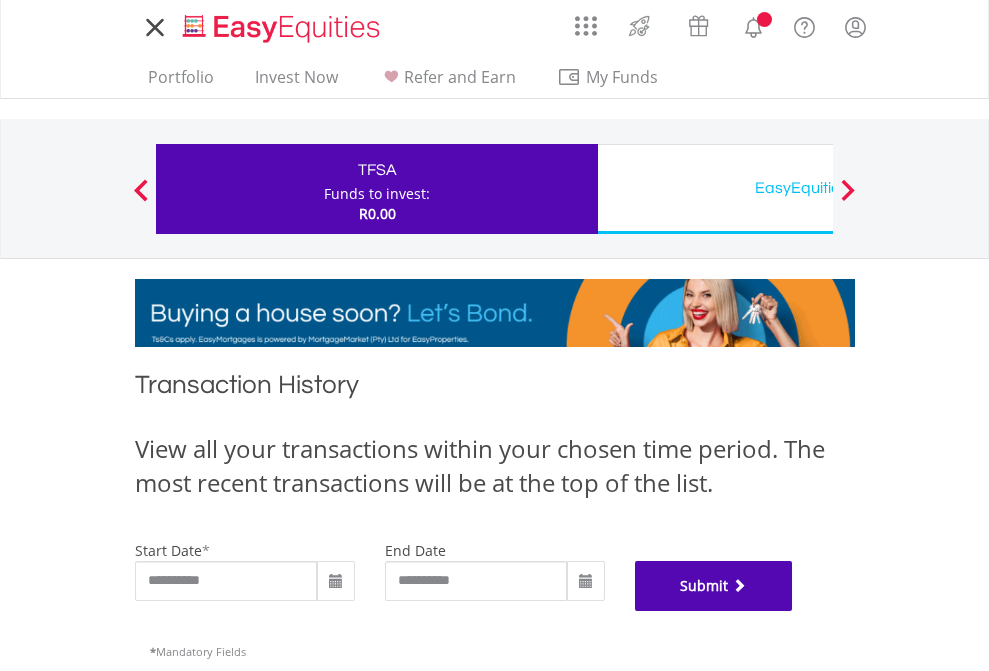click on "Submit" at bounding box center [714, 586] 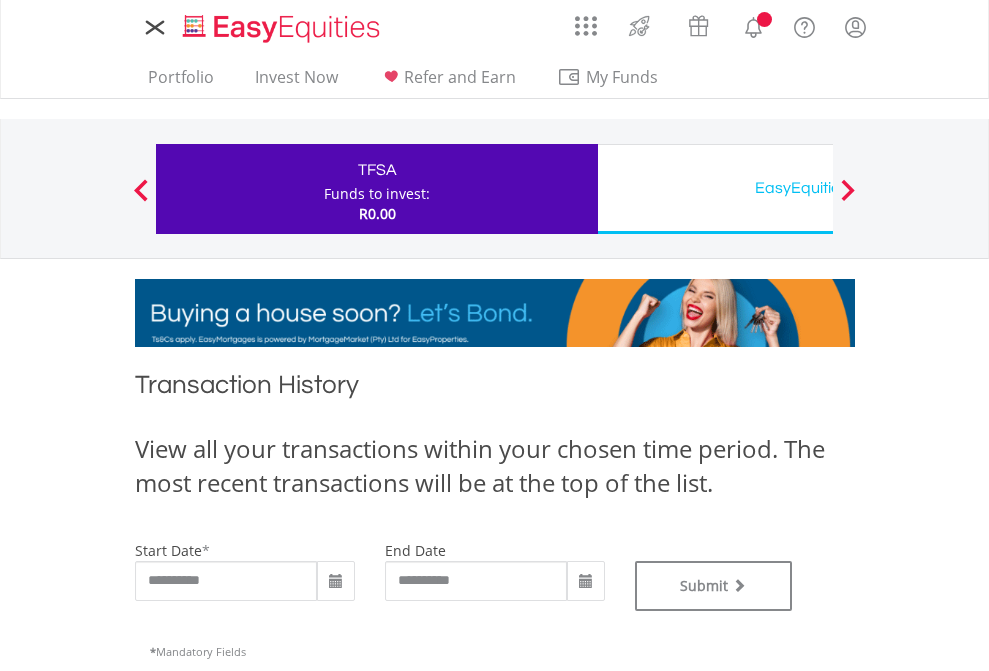 scroll, scrollTop: 0, scrollLeft: 0, axis: both 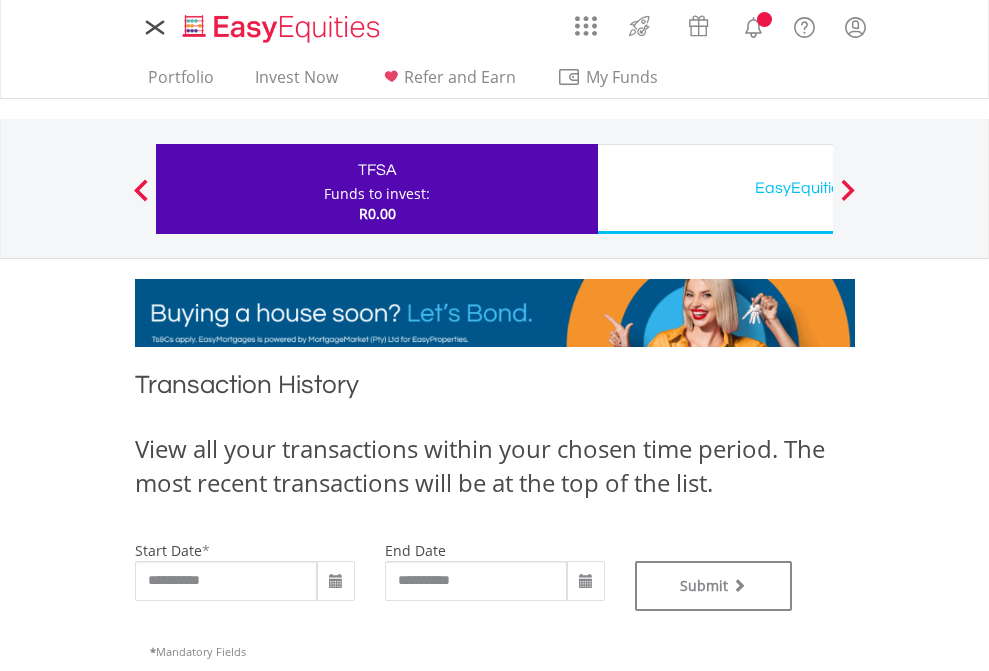 click on "EasyEquities USD" at bounding box center (818, 188) 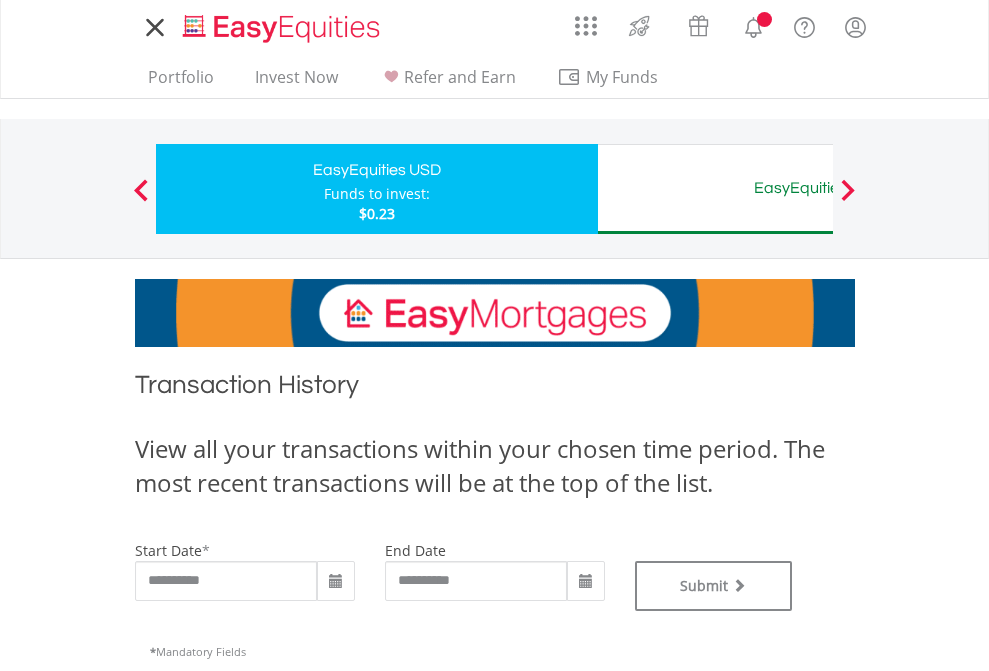 scroll, scrollTop: 0, scrollLeft: 0, axis: both 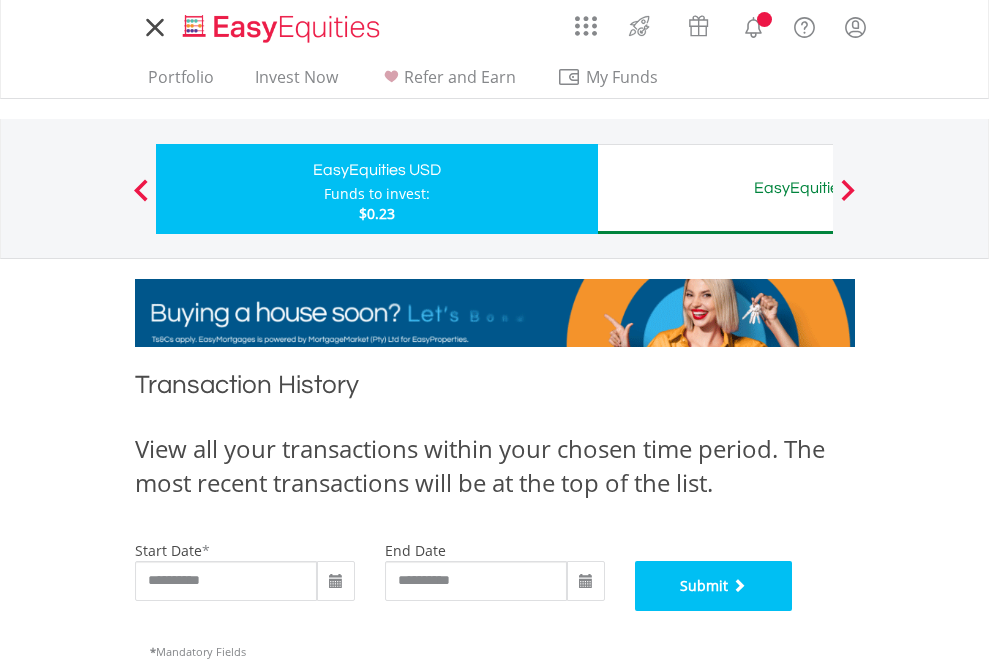 click on "Submit" at bounding box center (714, 586) 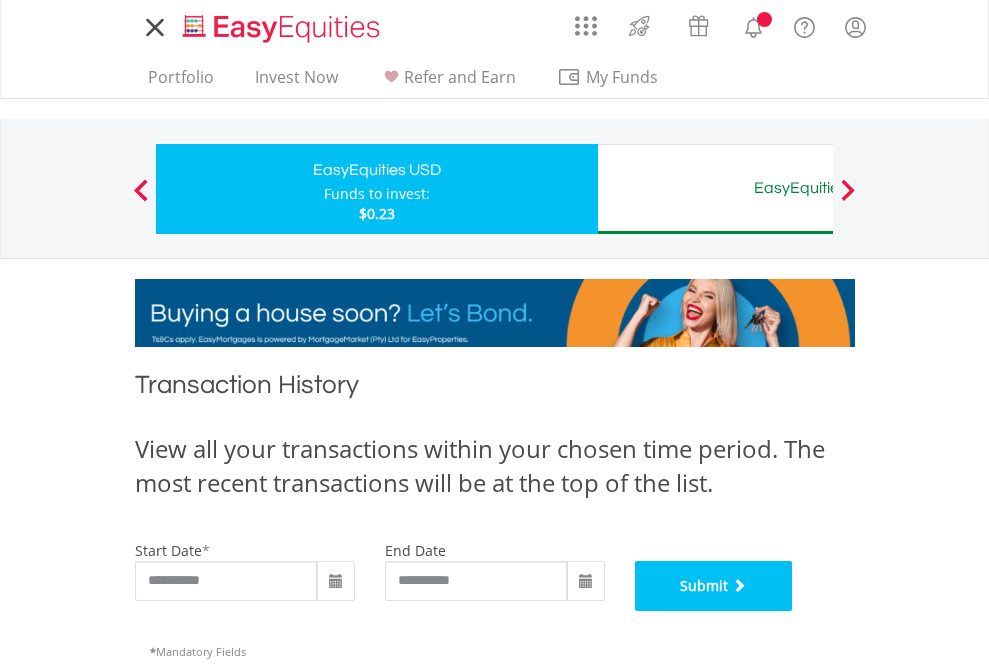 scroll, scrollTop: 811, scrollLeft: 0, axis: vertical 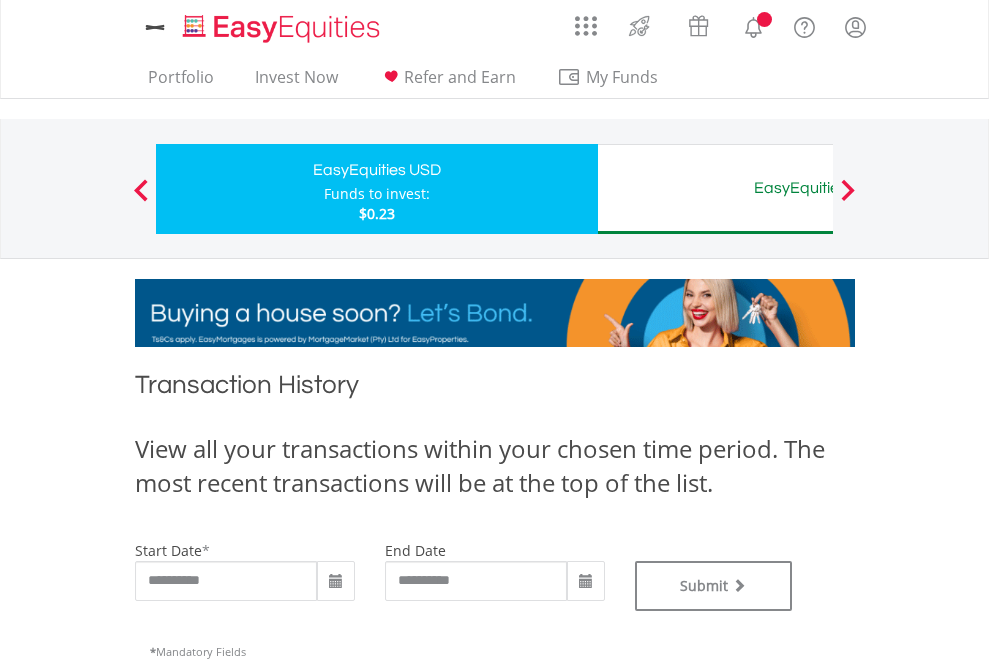 click on "EasyEquities AUD" at bounding box center (818, 188) 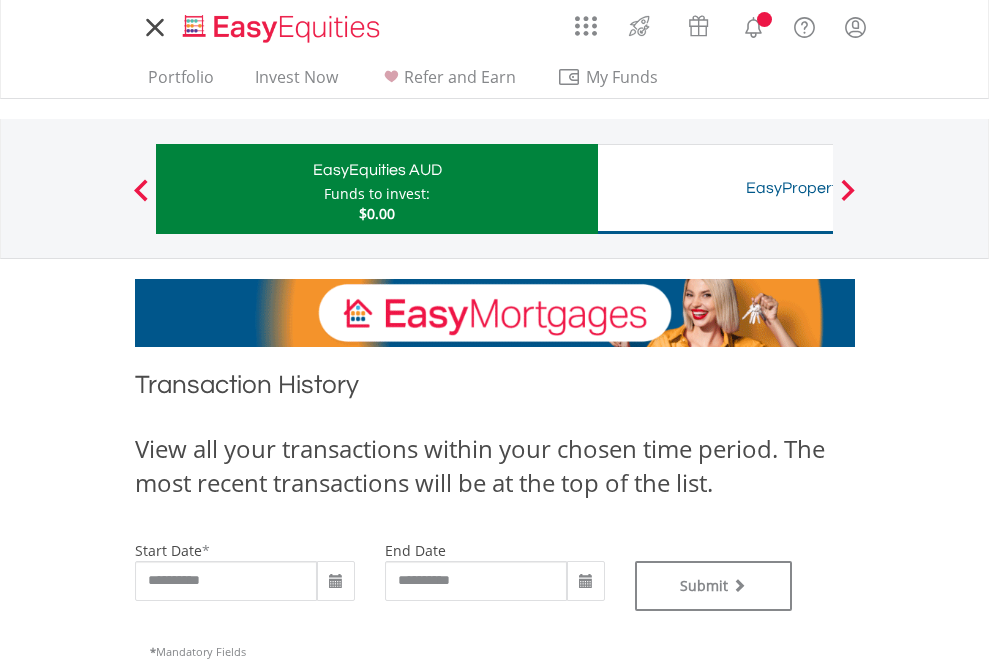 scroll, scrollTop: 0, scrollLeft: 0, axis: both 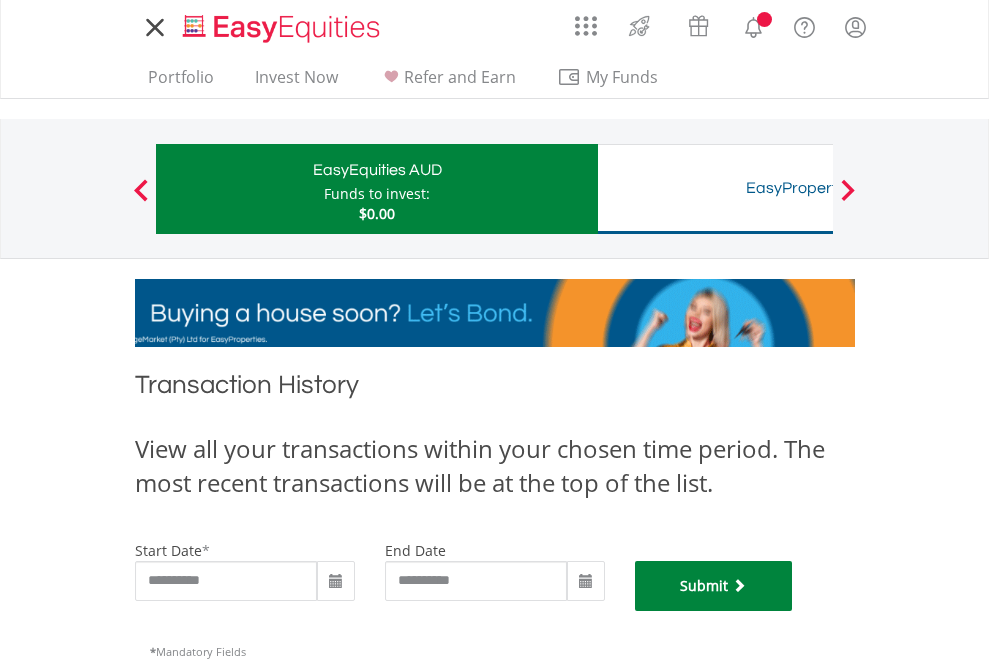 click on "Submit" at bounding box center [714, 586] 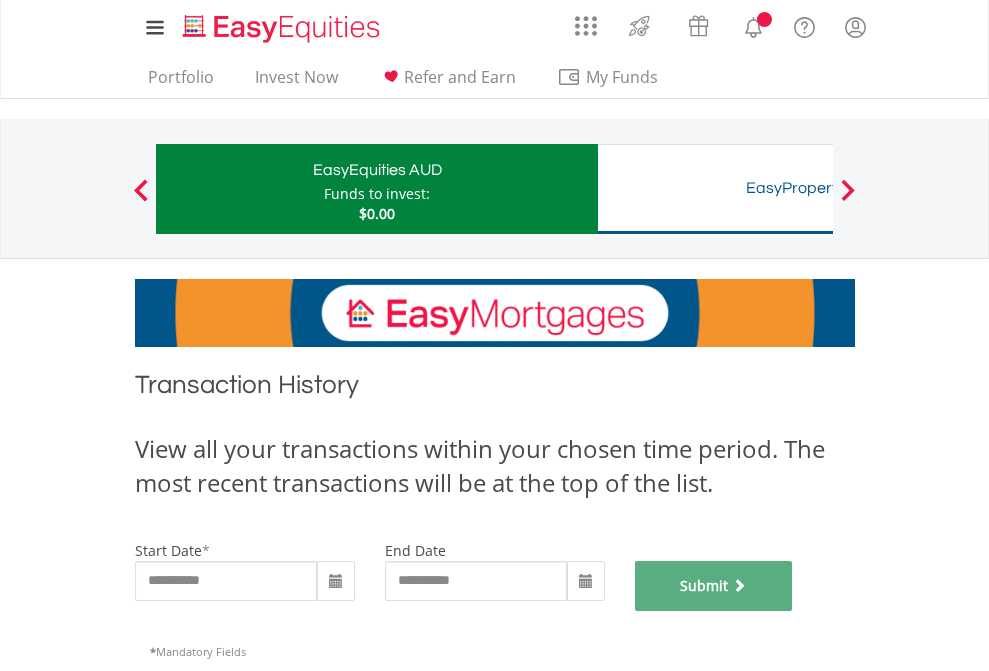 scroll, scrollTop: 811, scrollLeft: 0, axis: vertical 